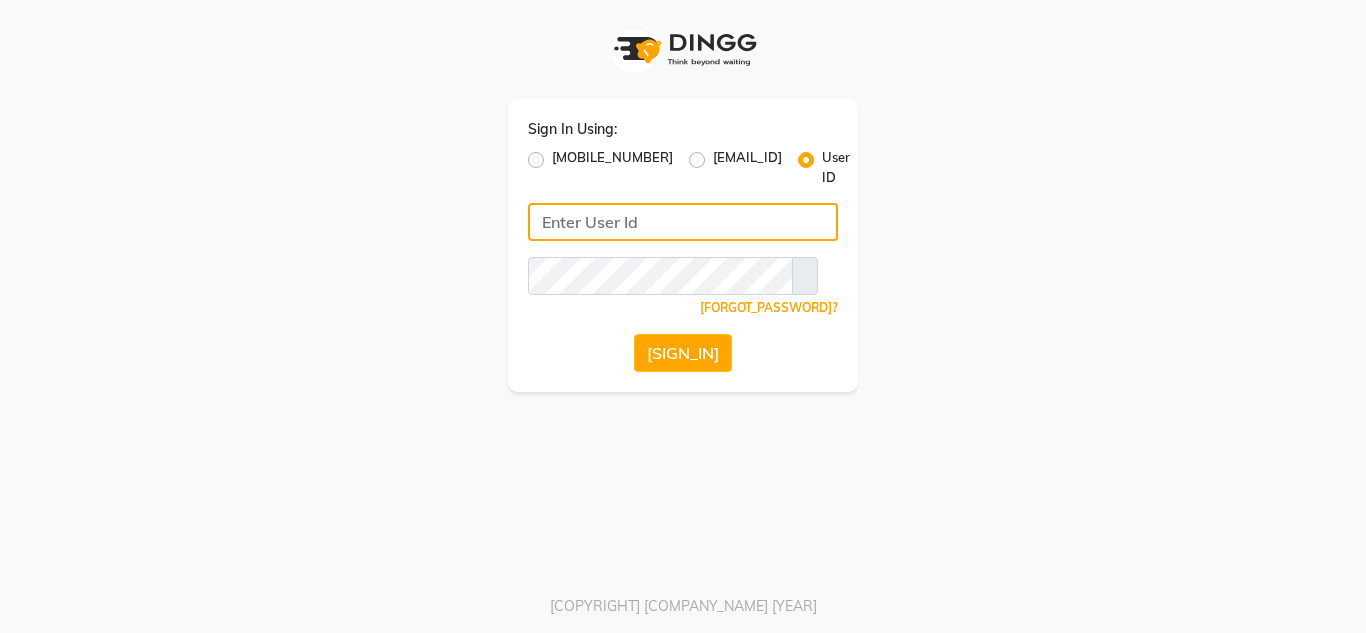 click at bounding box center (683, 222) 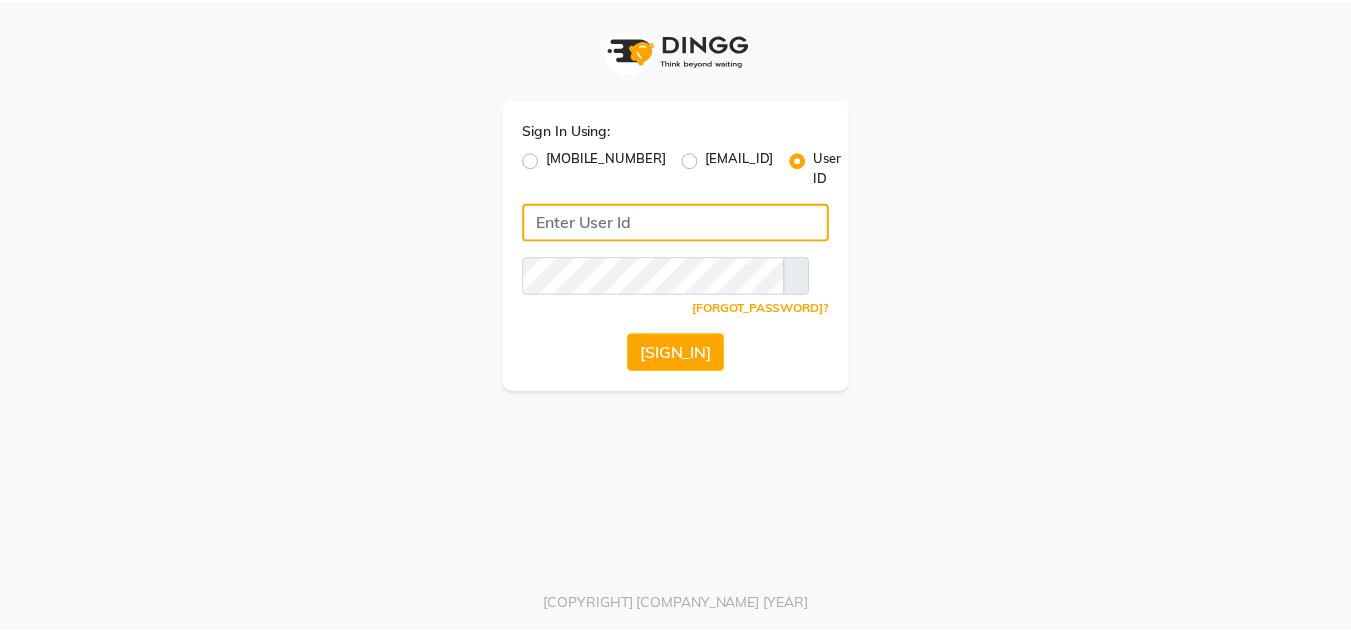 scroll, scrollTop: 0, scrollLeft: 0, axis: both 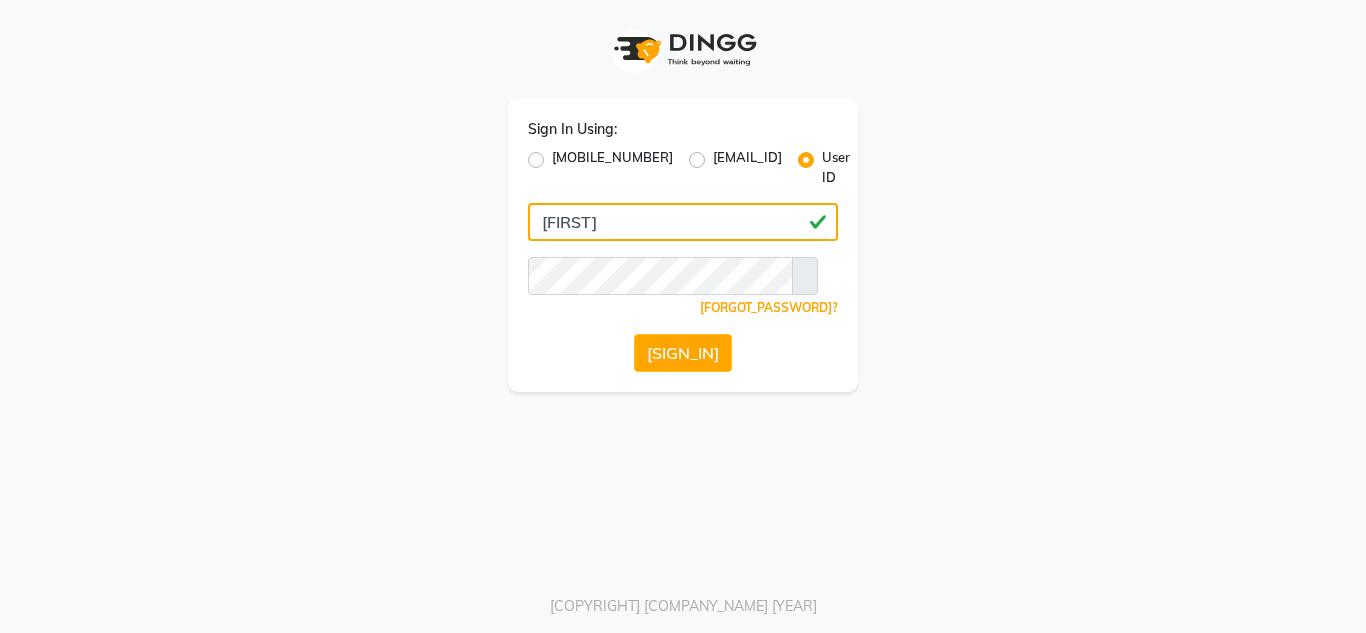 type on "[FIRST]" 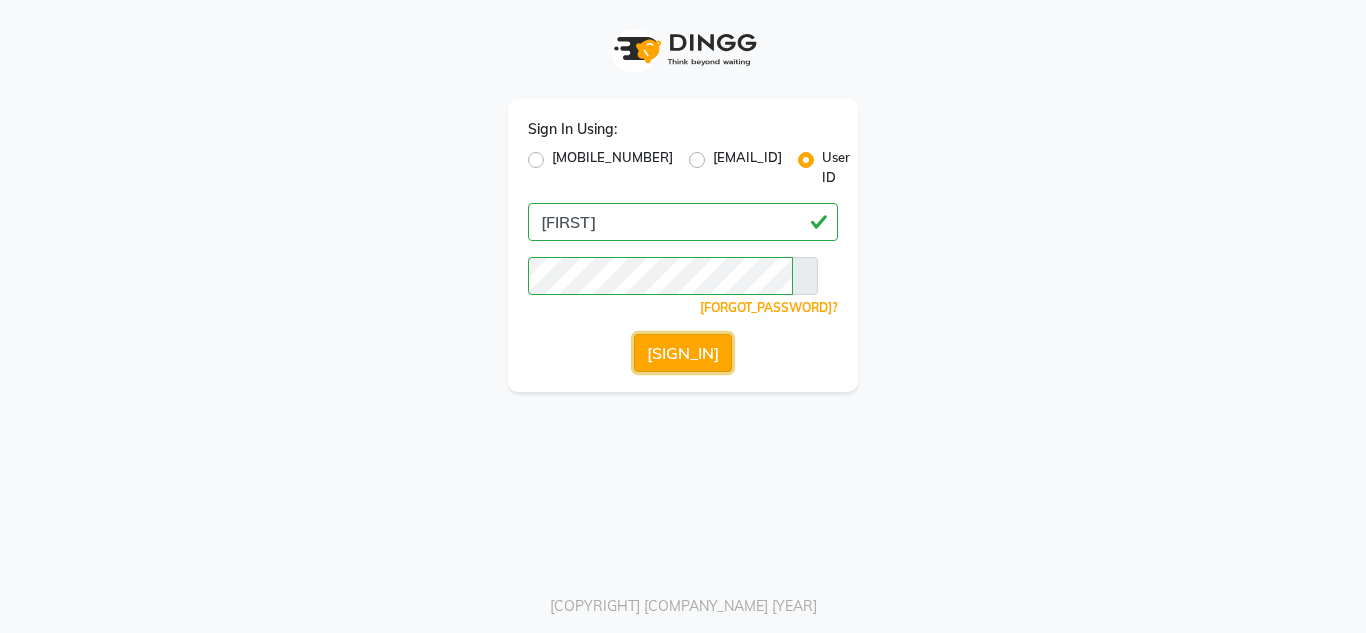 click on "[SIGN_IN]" at bounding box center (683, 353) 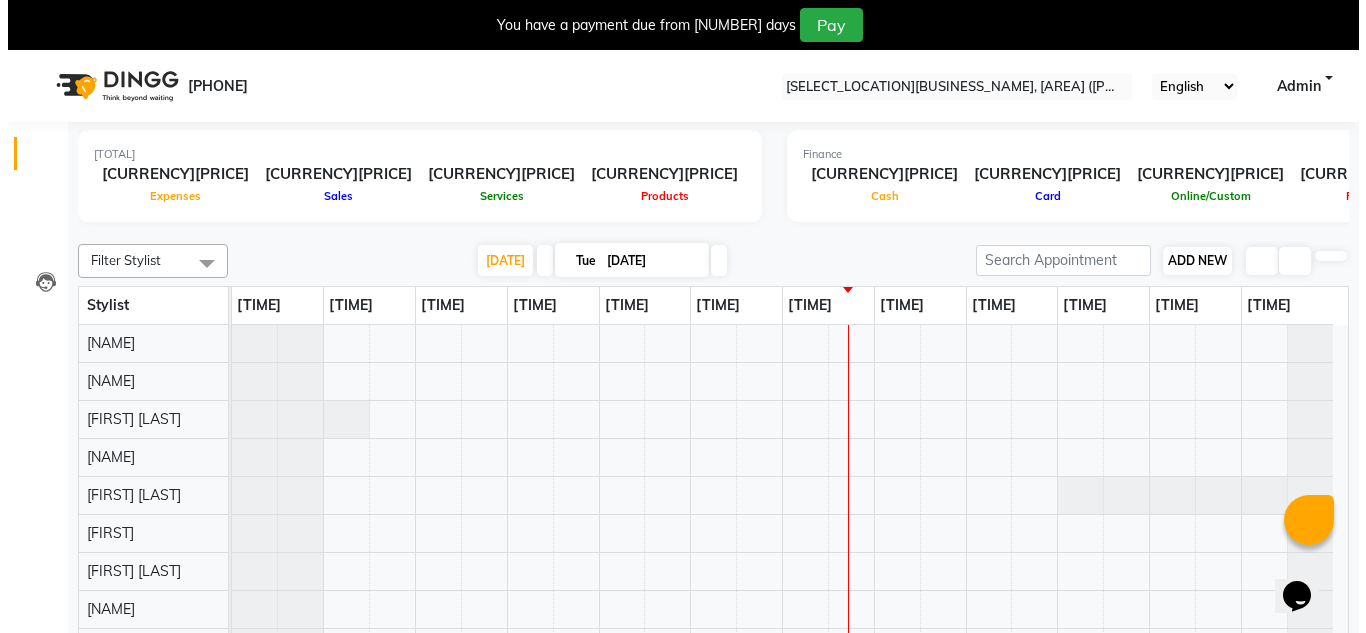 scroll, scrollTop: 0, scrollLeft: 0, axis: both 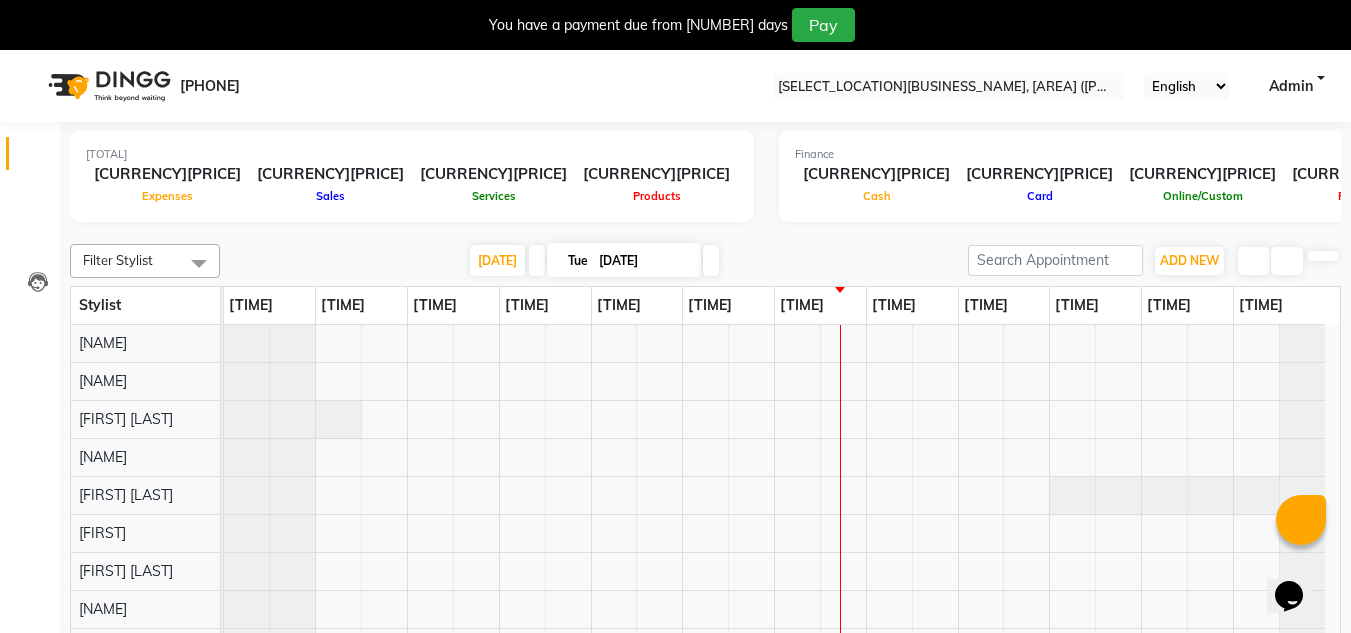 click at bounding box center [537, 260] 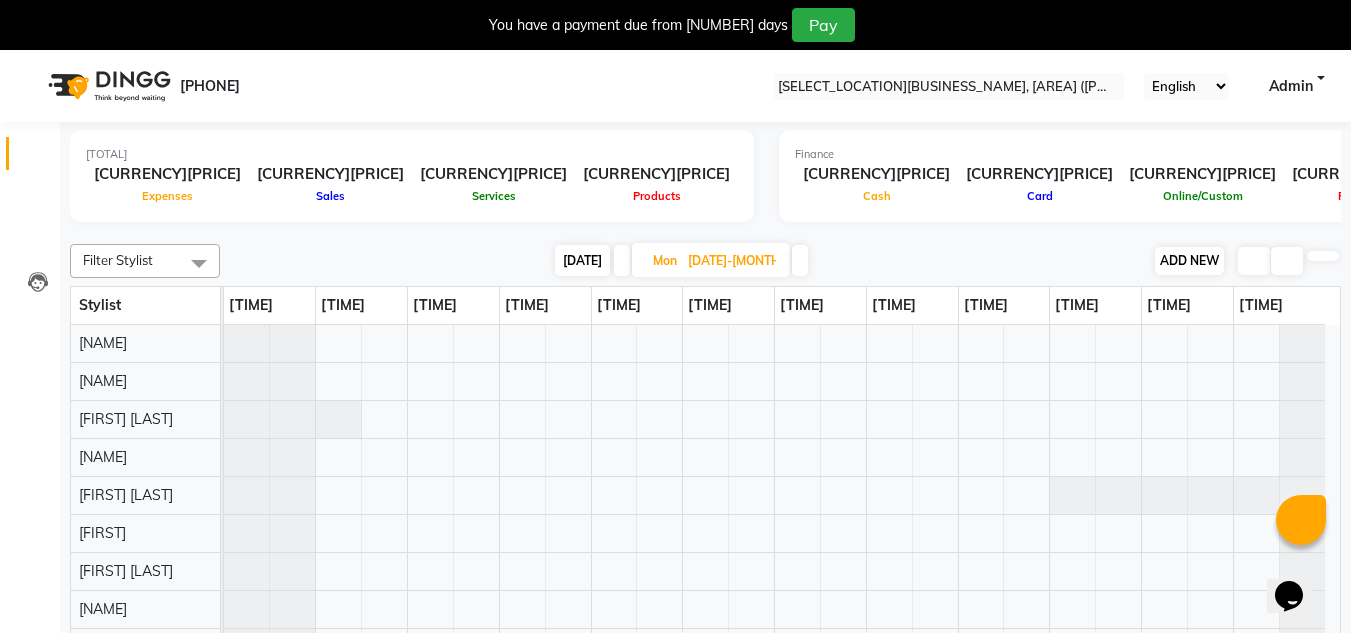 click on "ADD NEW" at bounding box center [1189, 260] 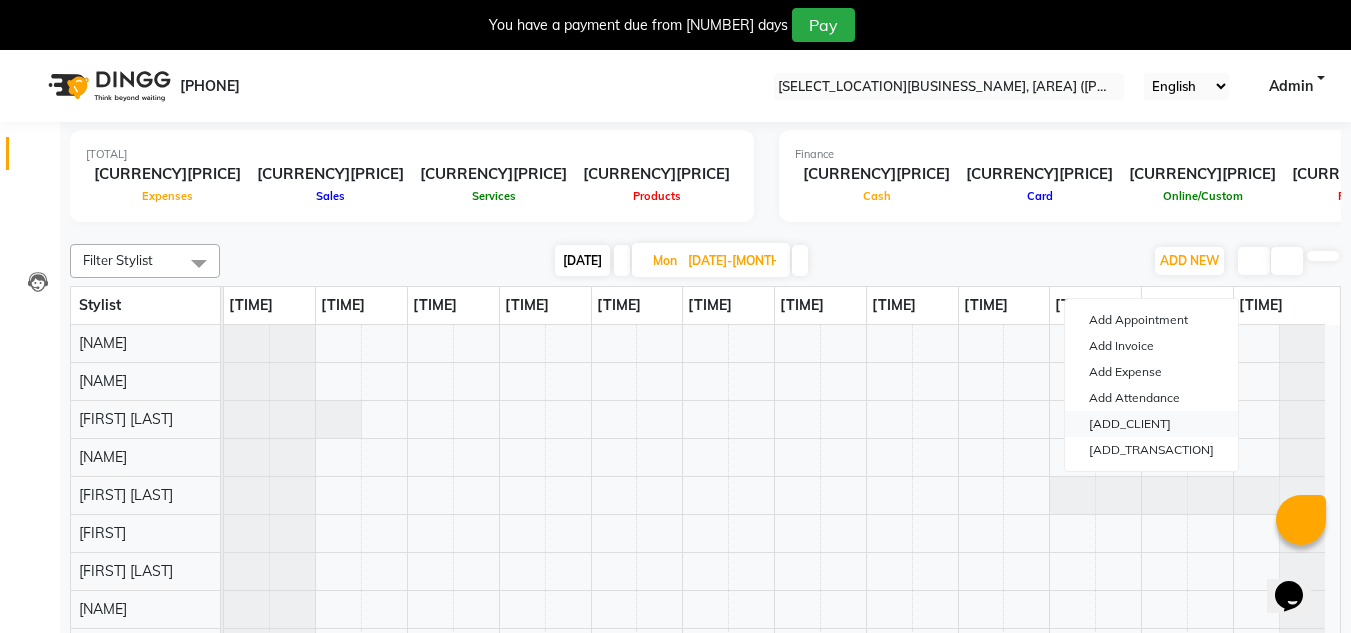 click on "[ADD_CLIENT]" at bounding box center [1151, 424] 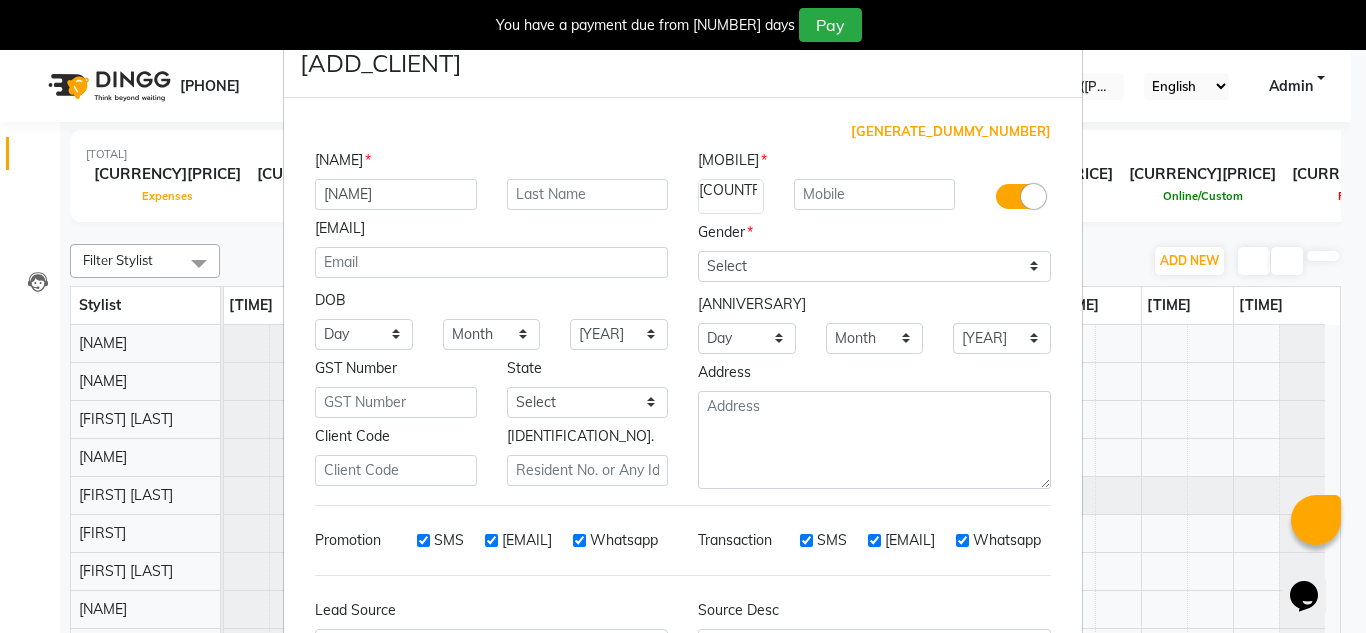 type on "[NAME]" 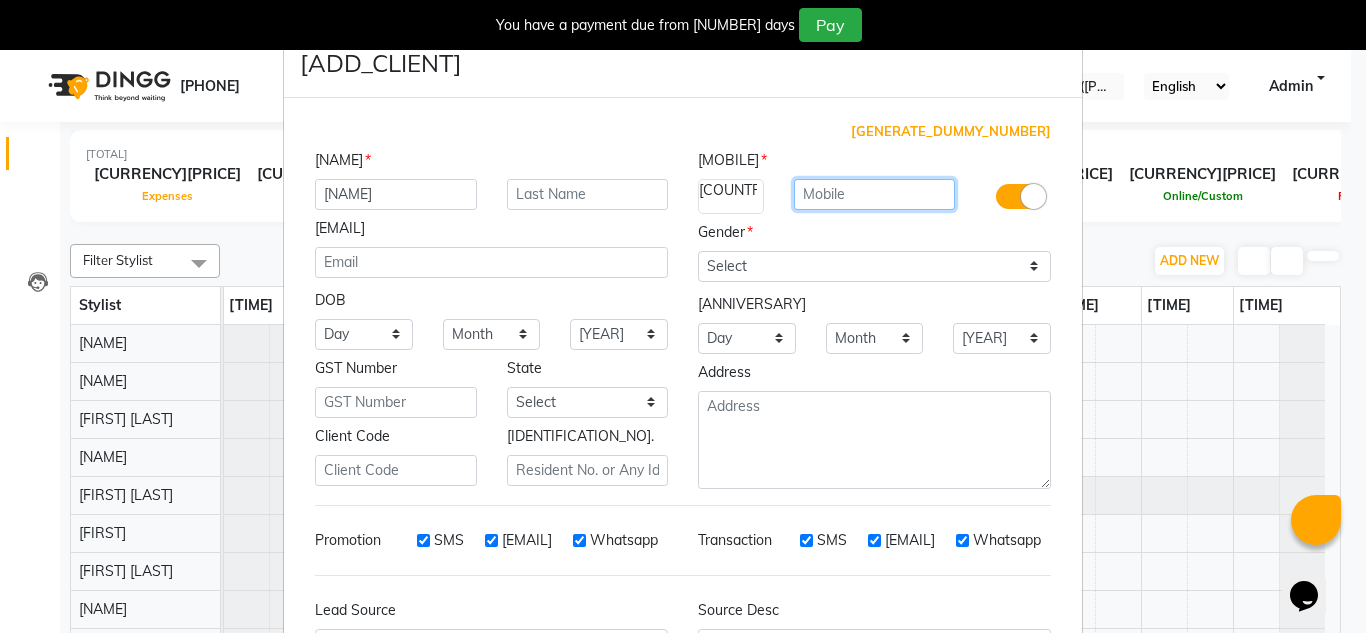 click at bounding box center (875, 194) 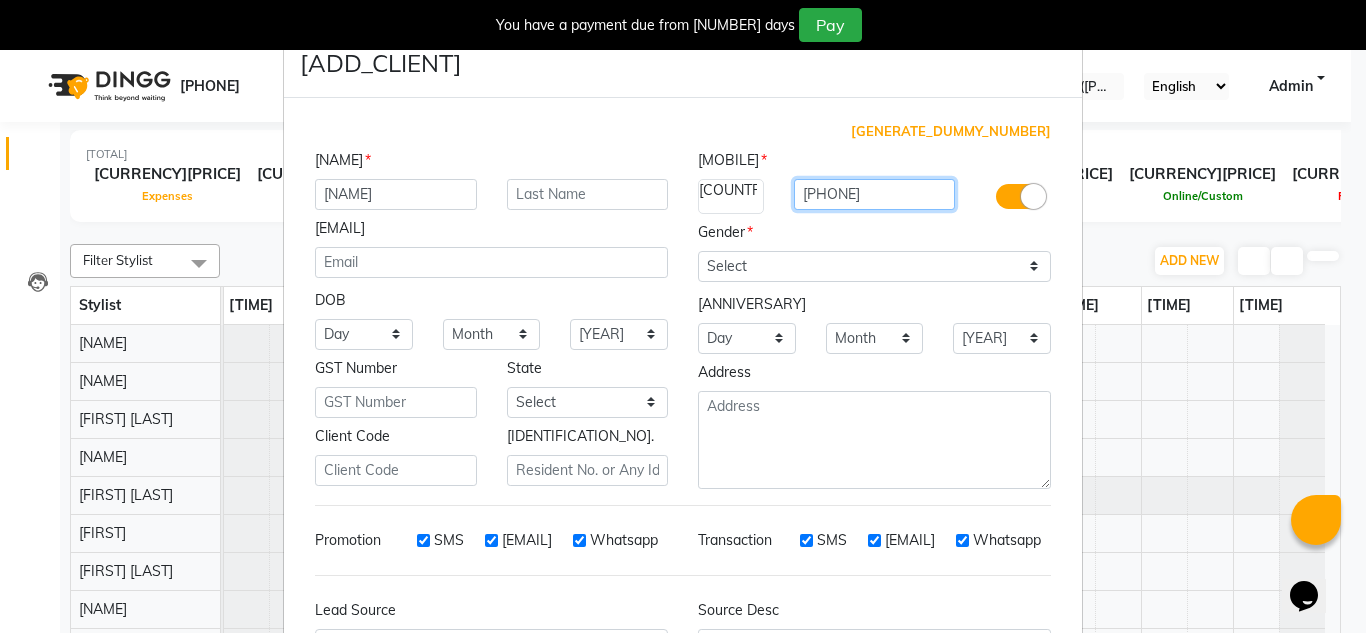 type on "[PHONE]" 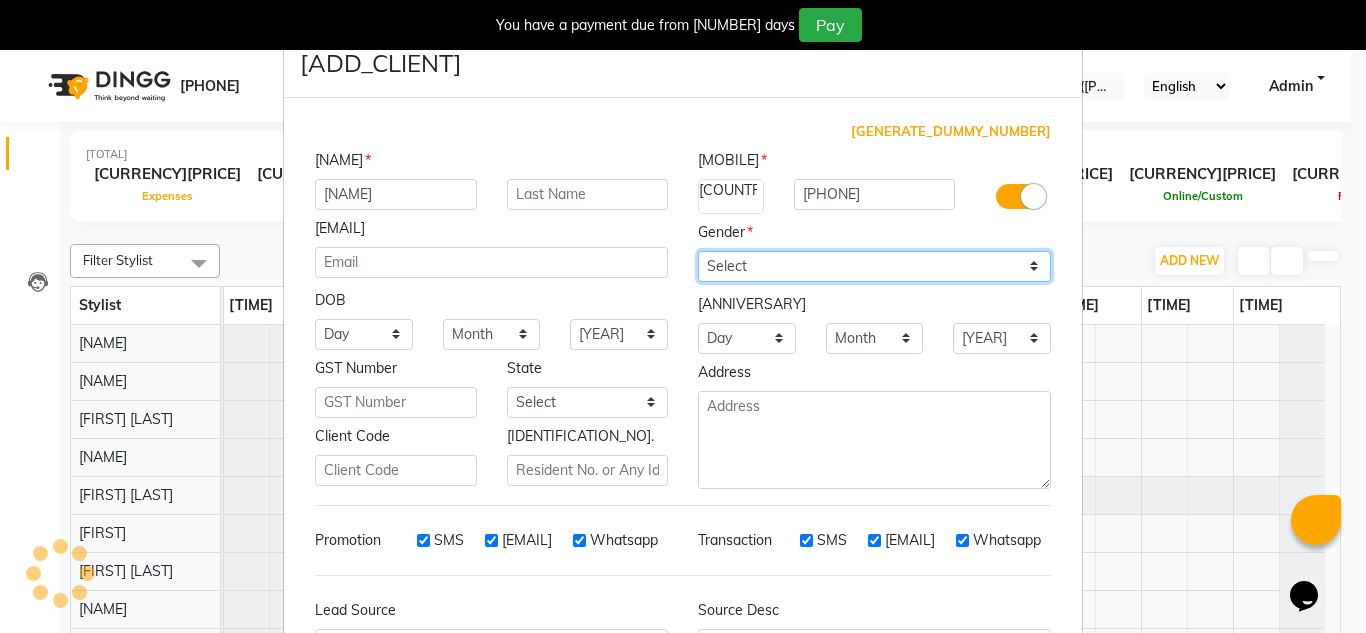 click on "Select [GENDER] [GENDER] [GENDER] [GENDER]" at bounding box center [874, 266] 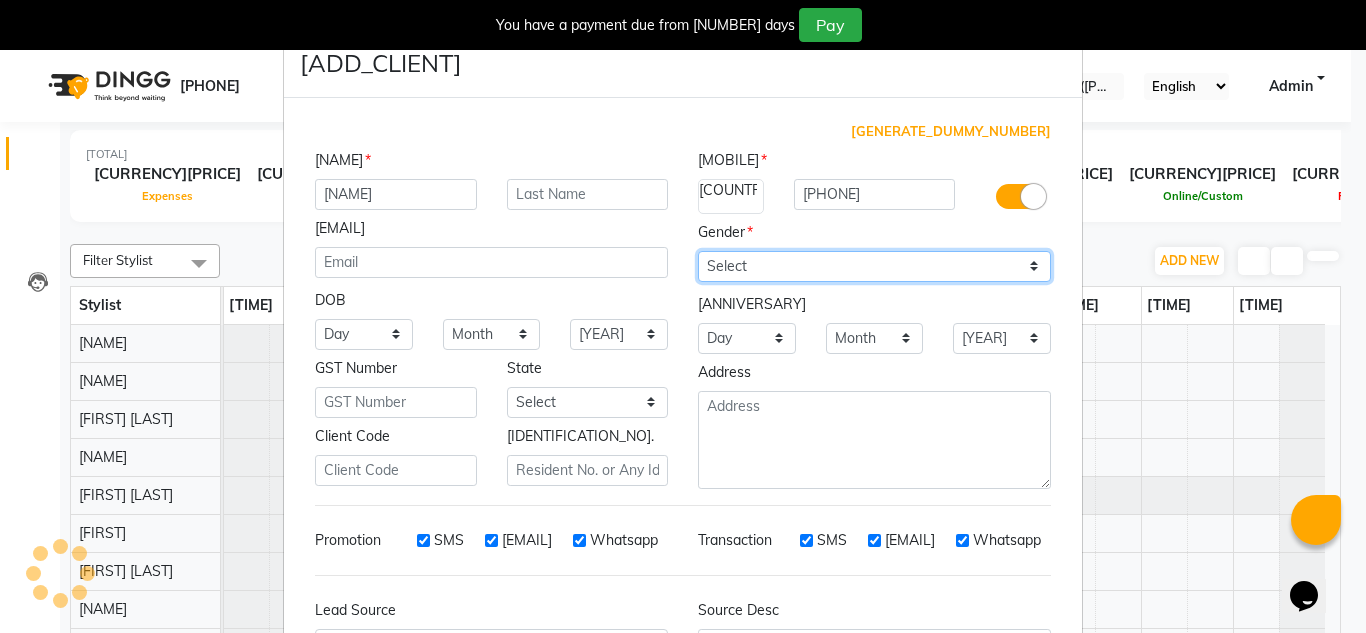 select on "female" 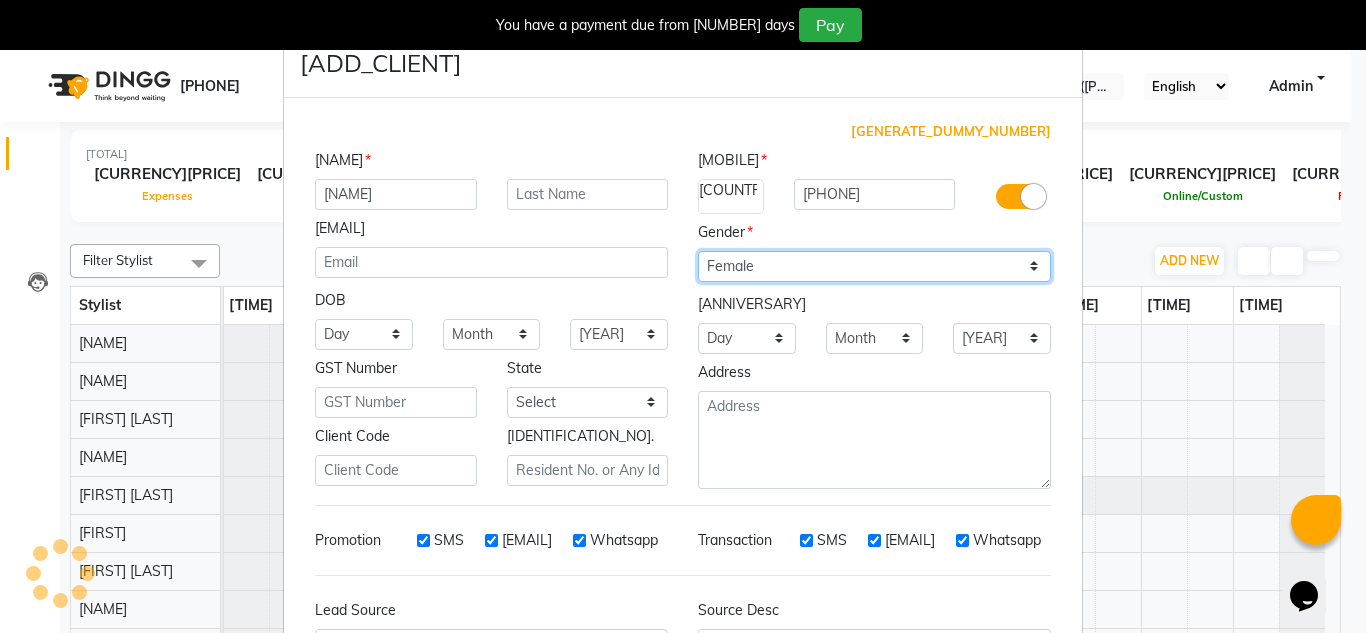 click on "Select [GENDER] [GENDER] [GENDER] [GENDER]" at bounding box center (874, 266) 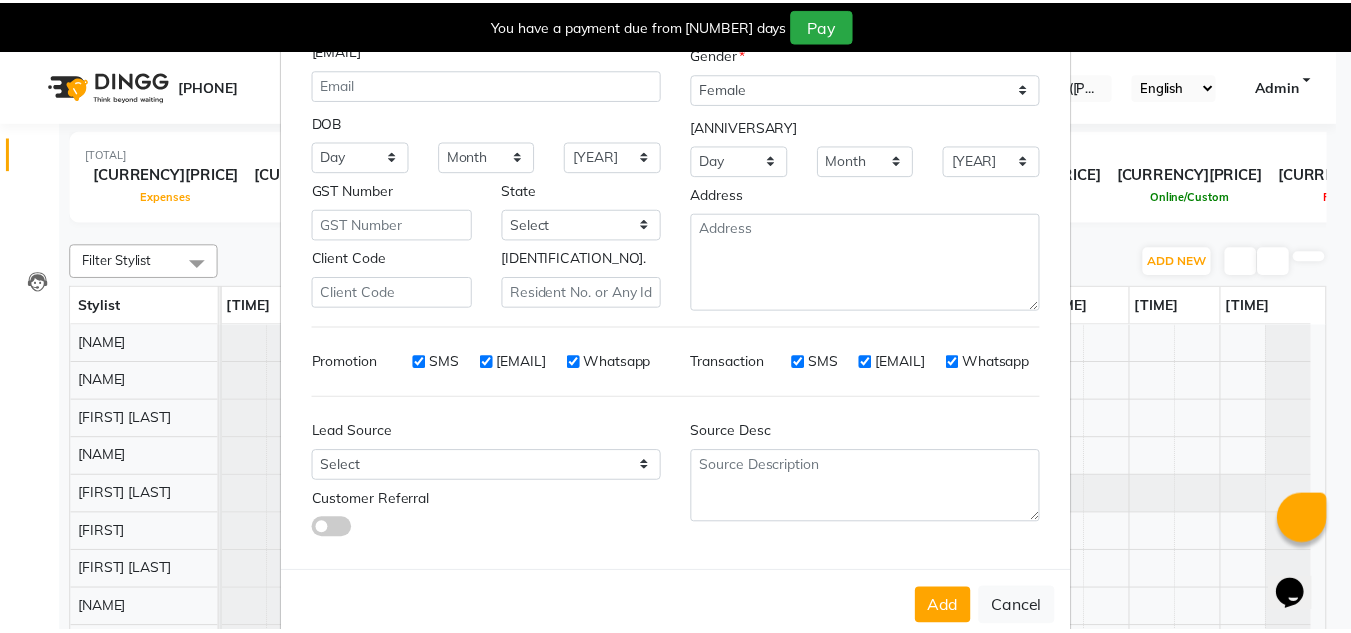 scroll, scrollTop: 207, scrollLeft: 0, axis: vertical 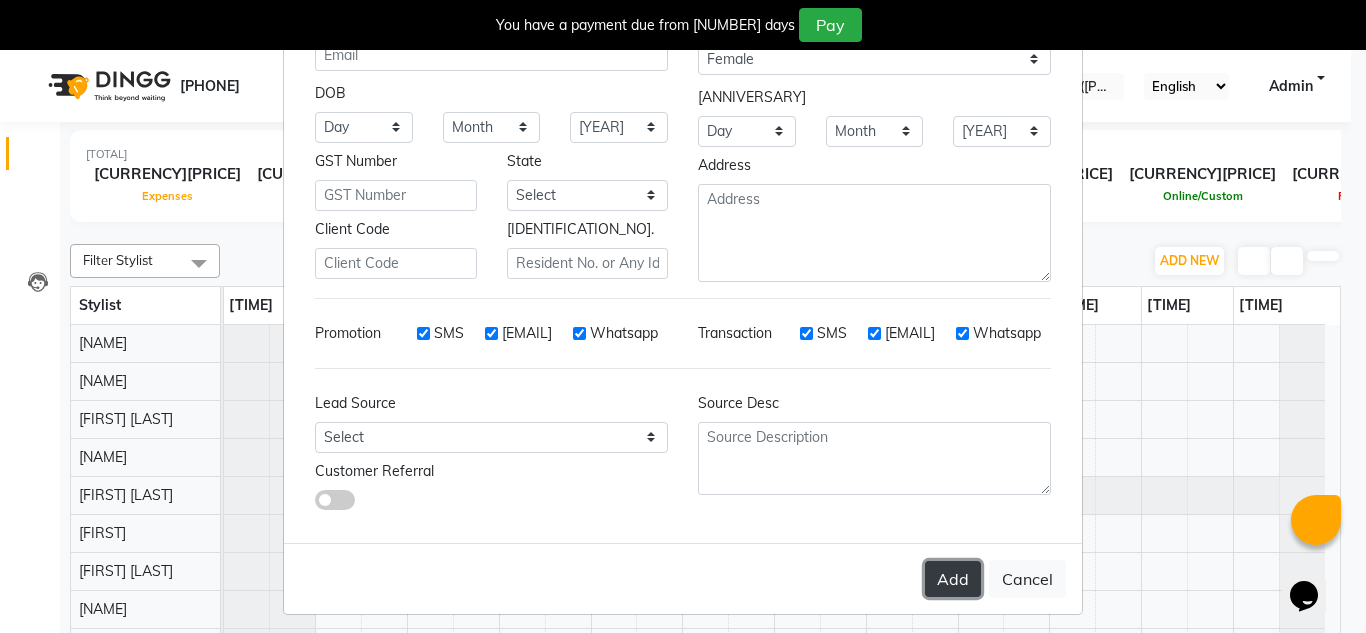 click on "Add" at bounding box center (953, 579) 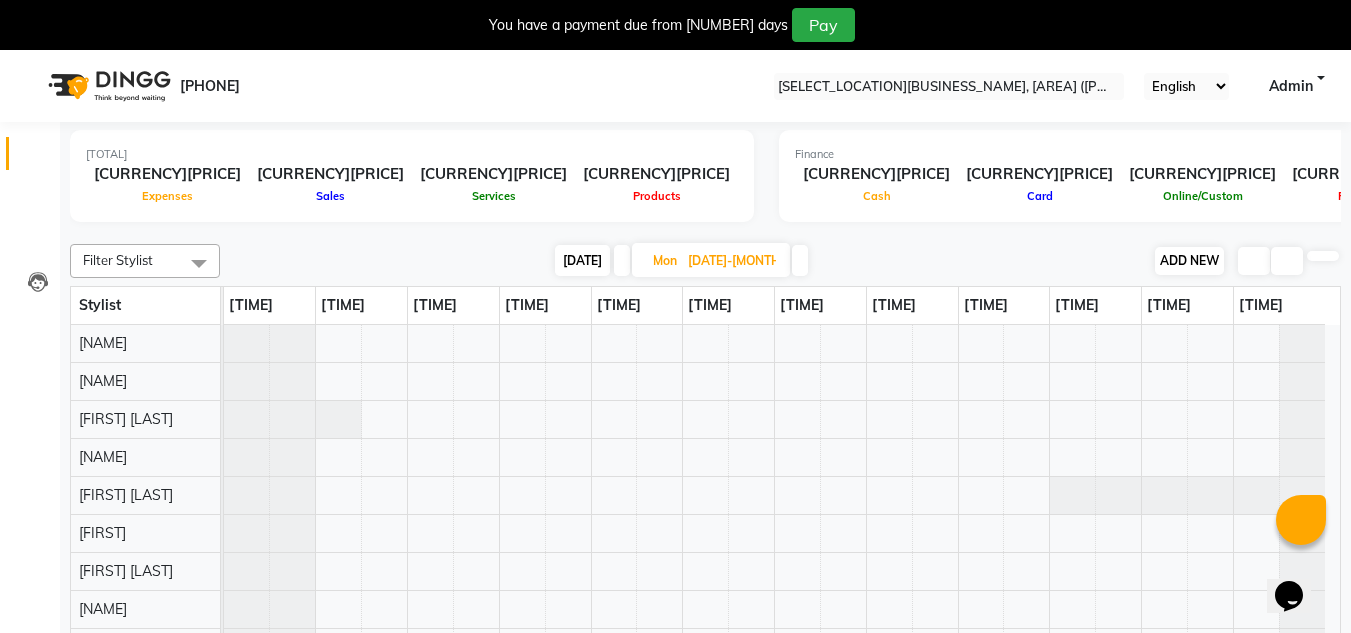 click on "ADD NEW" at bounding box center [1189, 260] 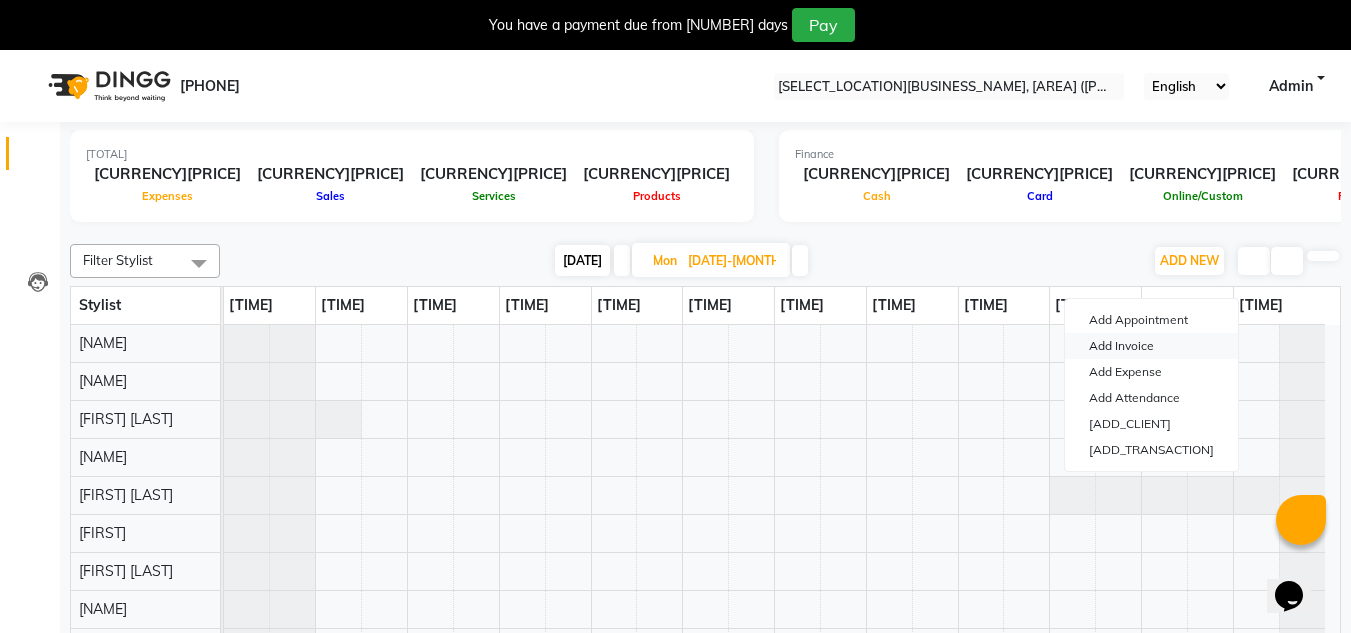 click on "Add Invoice" at bounding box center (1151, 346) 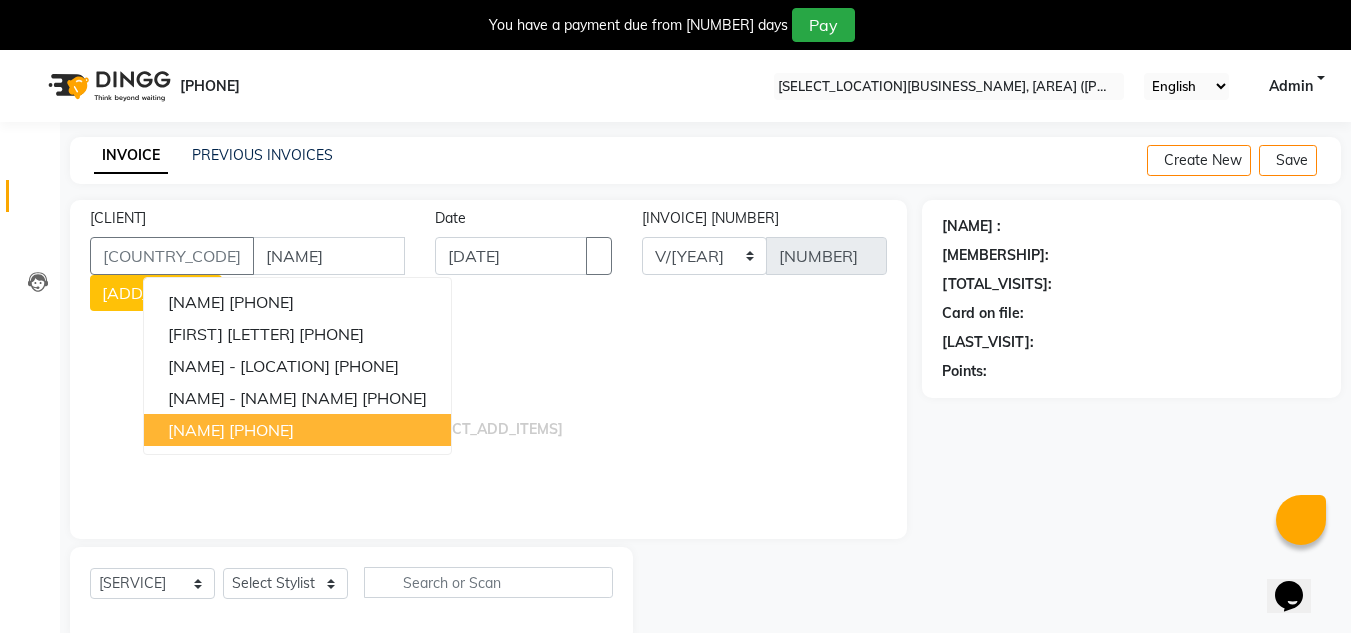 click on "[PHONE]" at bounding box center [261, 430] 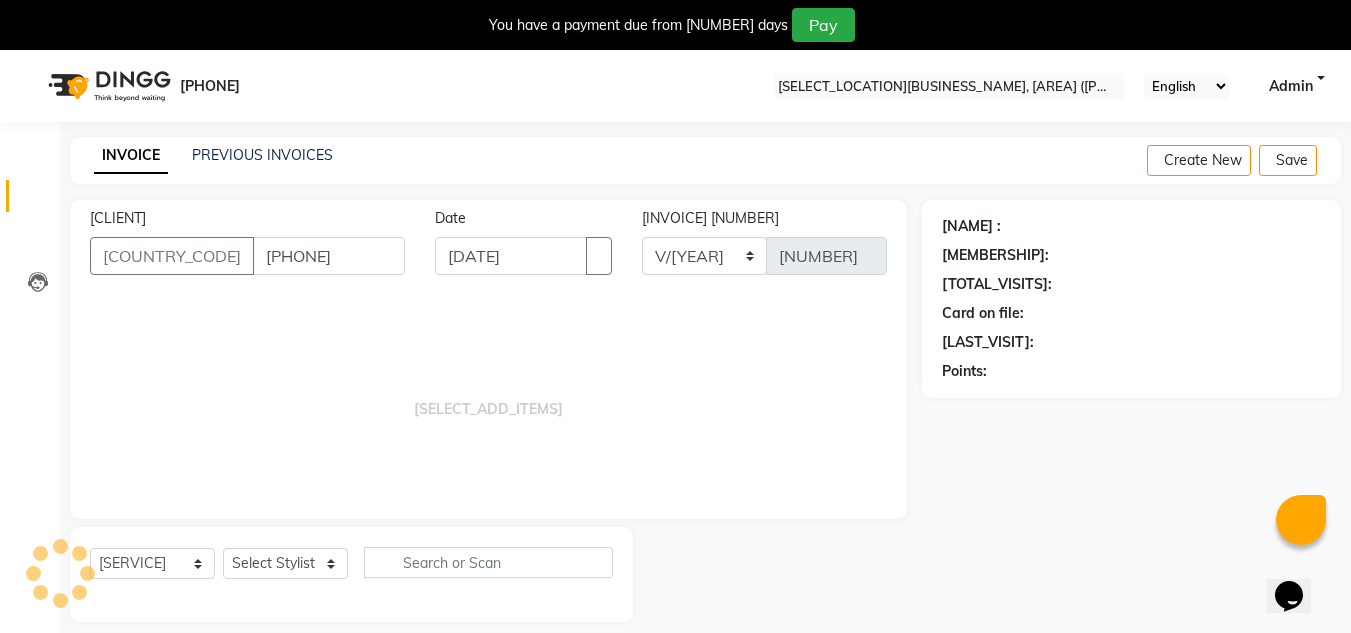 type on "[PHONE]" 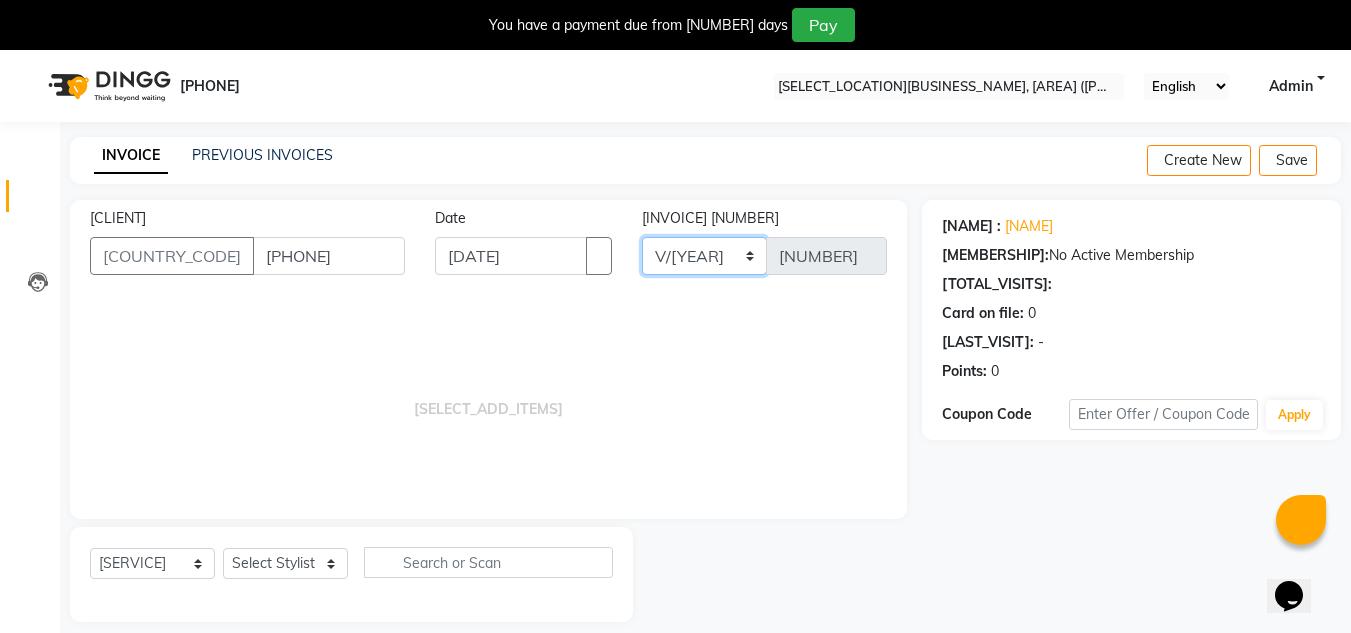 click on "V/2025 V/2025-26" at bounding box center [704, 256] 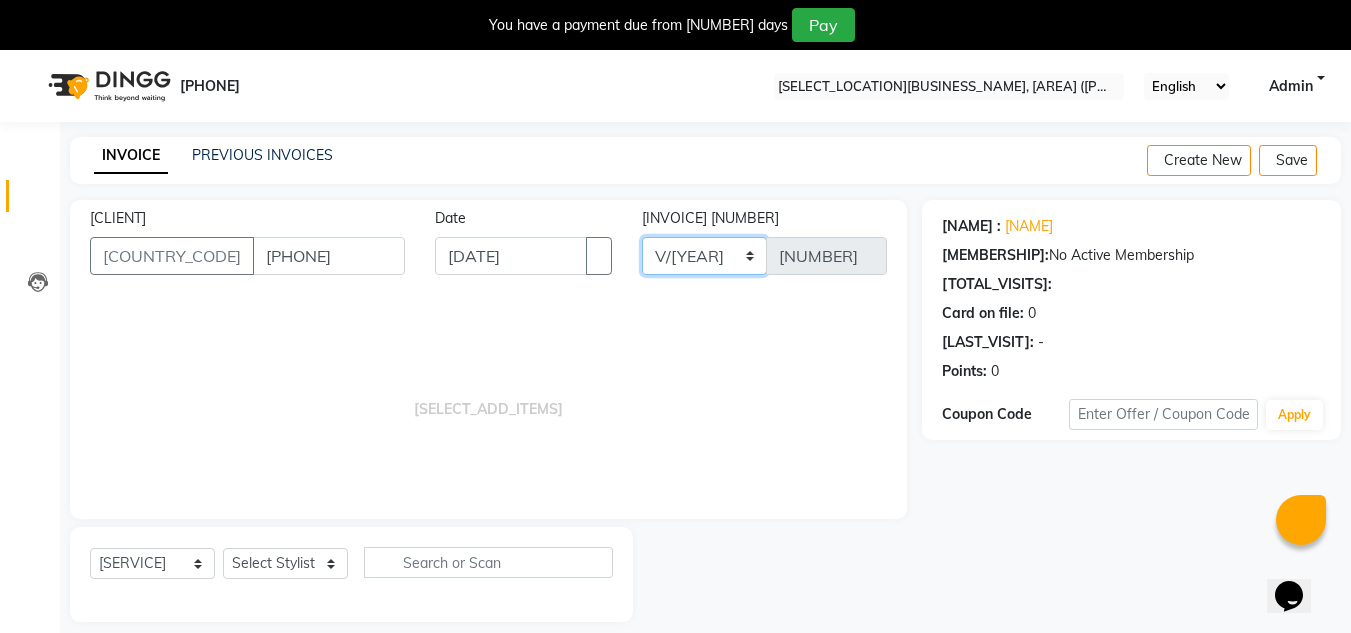 select on "6696" 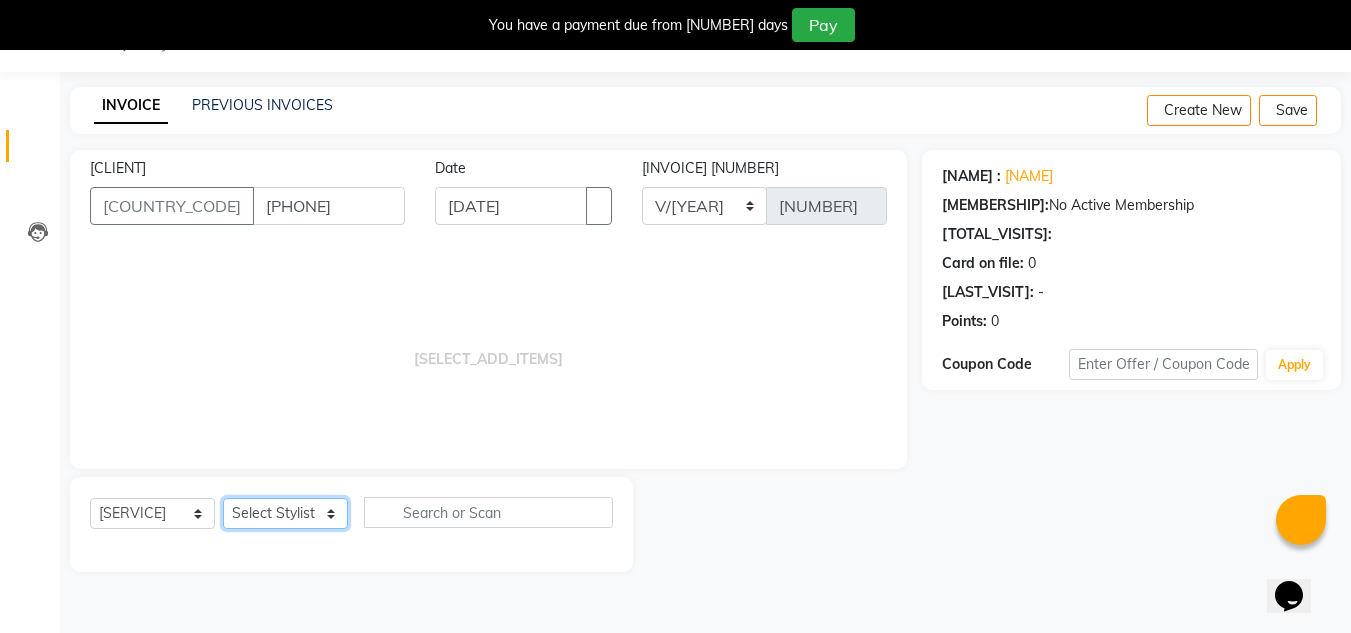 click on "Select Stylist [NAME] [NAME] [NAME] [NAME] [NAME] [NAME] [NAME] [NAME] [NAME]" at bounding box center [285, 513] 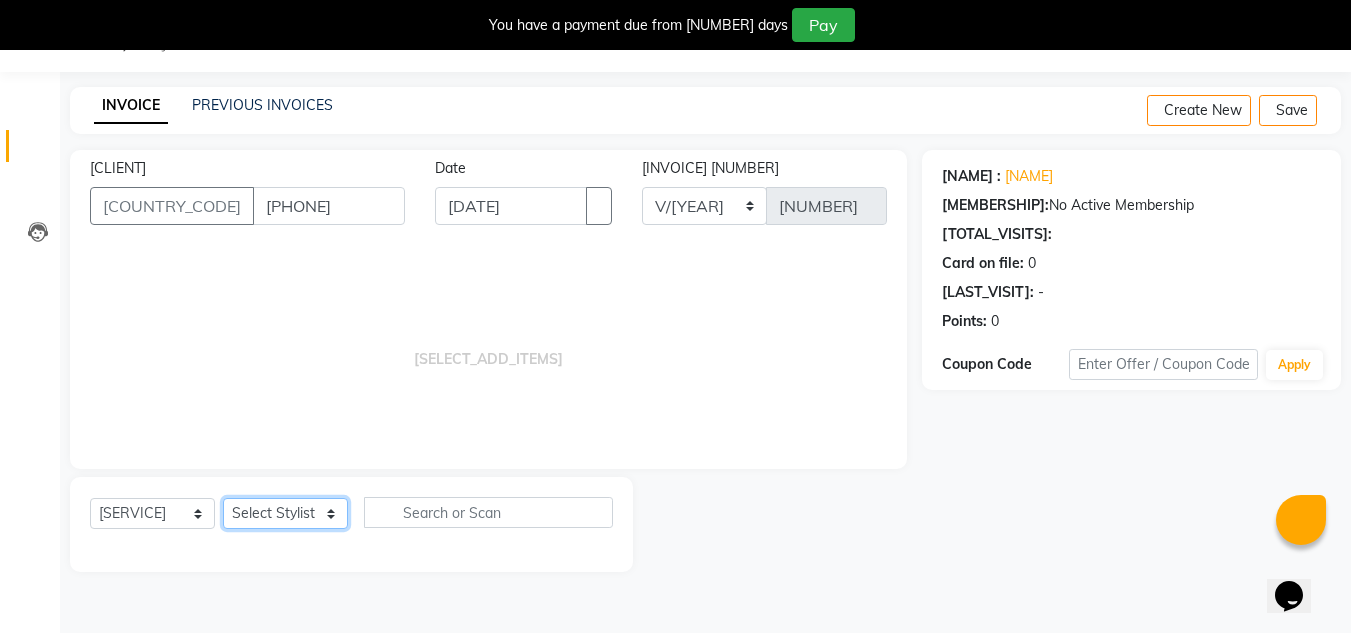select on "66439" 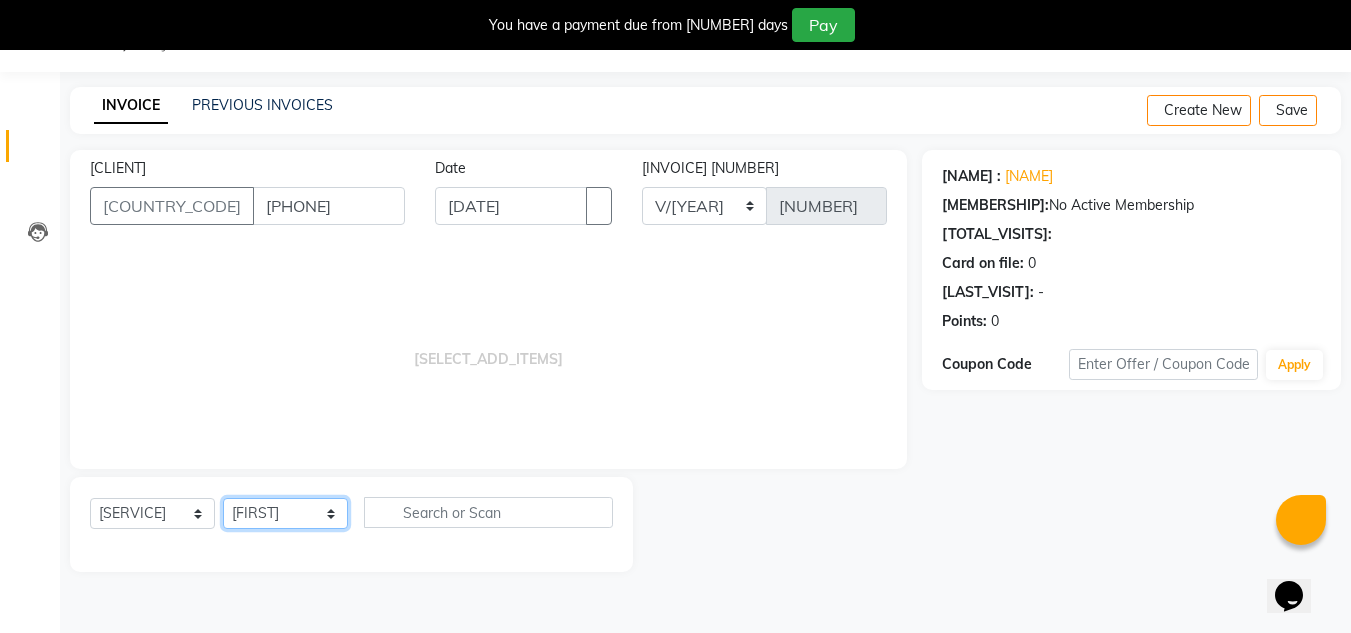 click on "Select Stylist [NAME] [NAME] [NAME] [NAME] [NAME] [NAME] [NAME] [NAME] [NAME]" at bounding box center [285, 513] 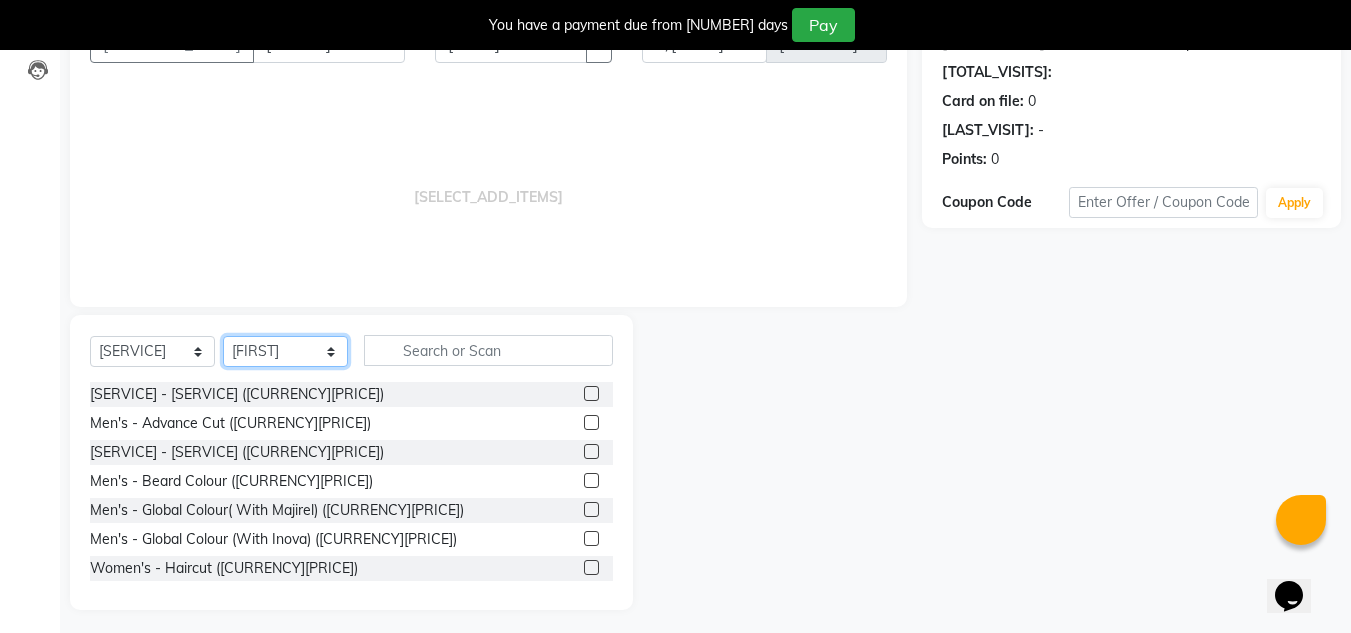 scroll, scrollTop: 218, scrollLeft: 0, axis: vertical 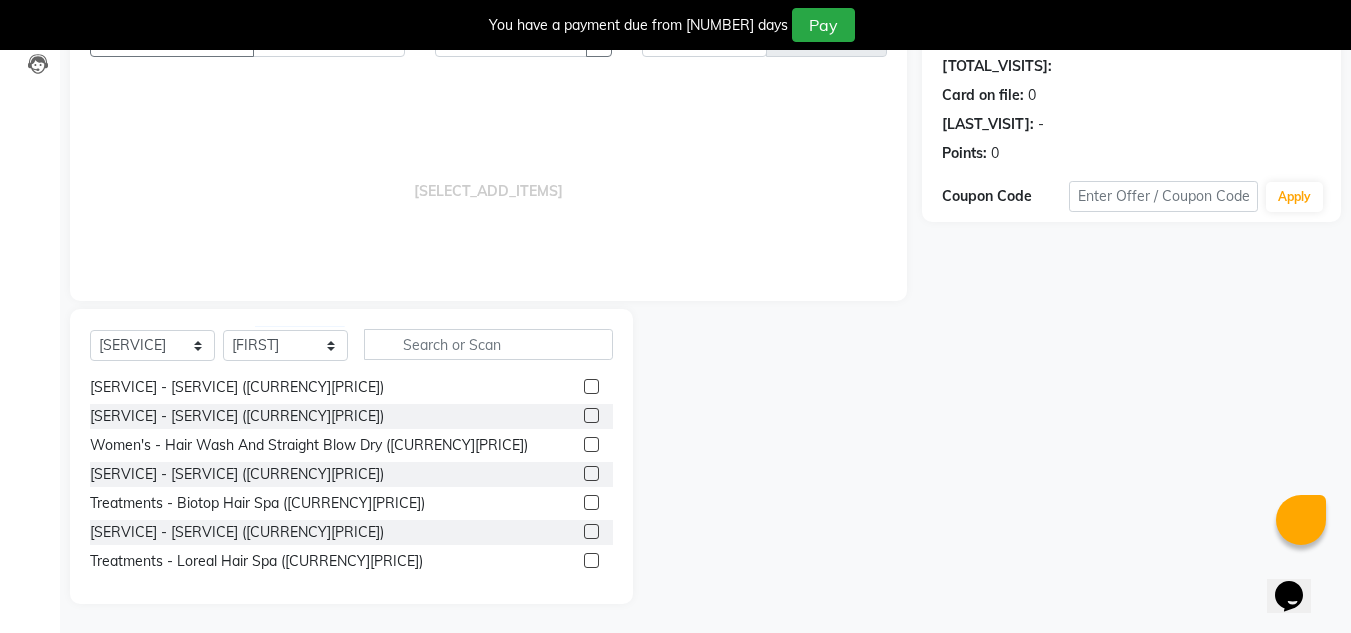 click at bounding box center [591, 444] 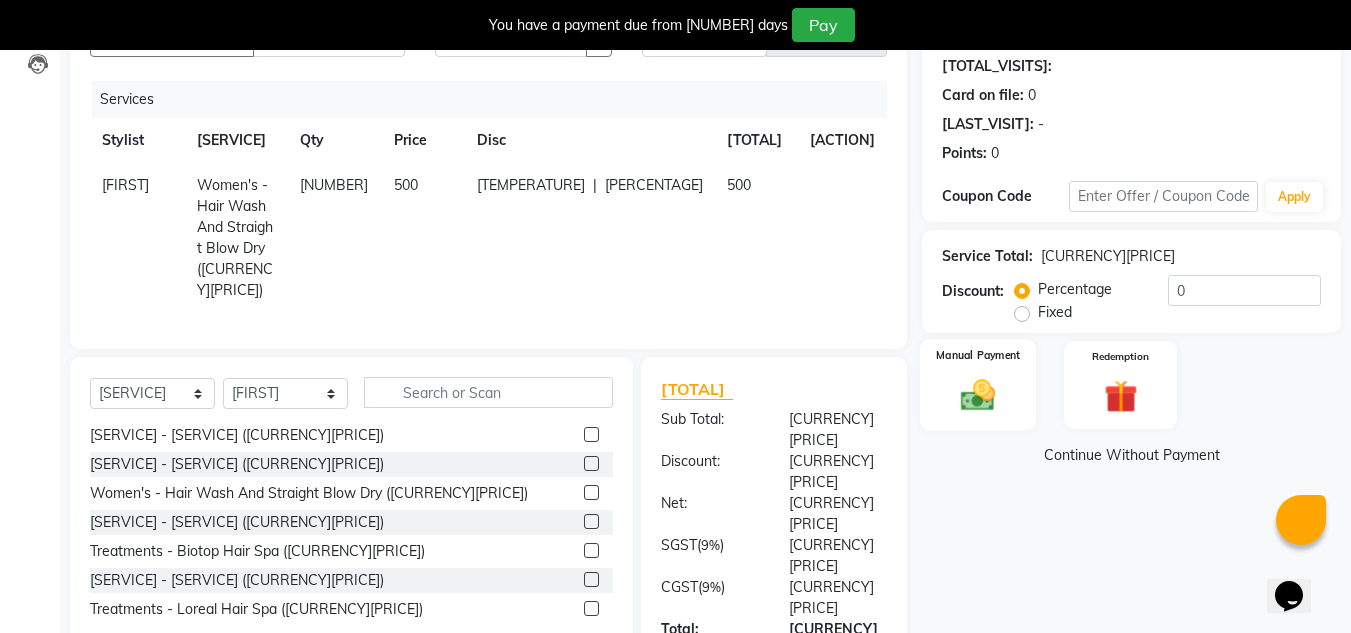click at bounding box center (978, 395) 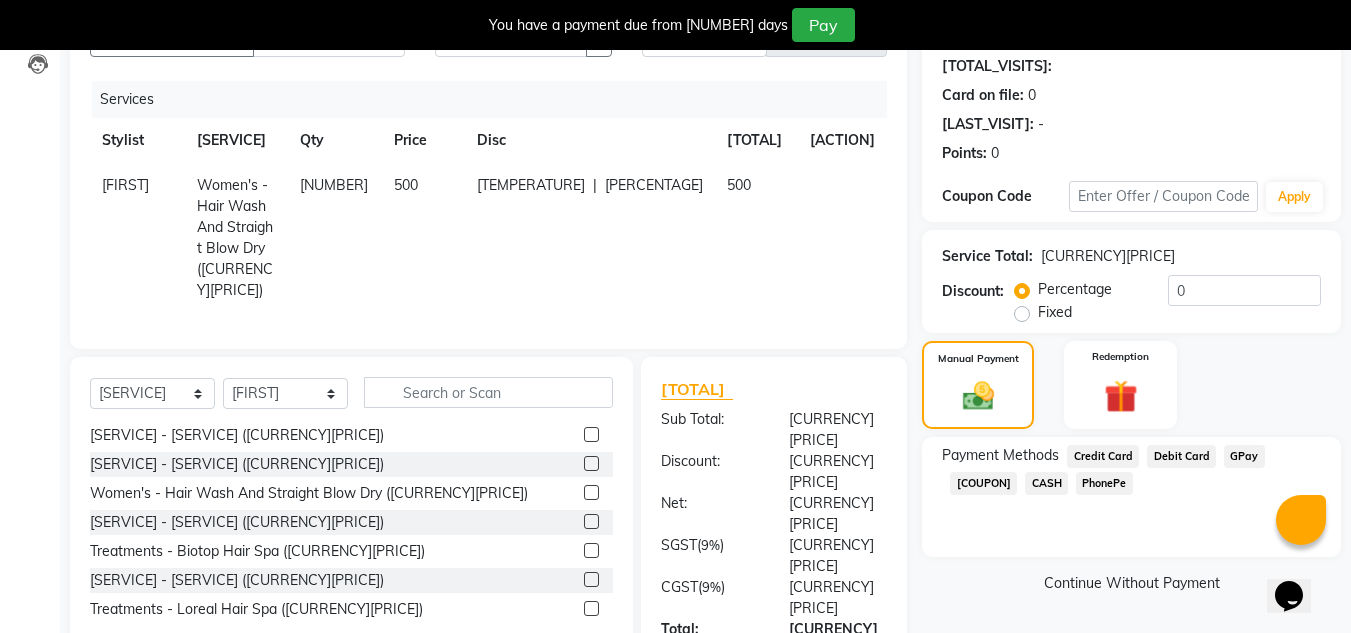 click on "PhonePe" at bounding box center (1103, 456) 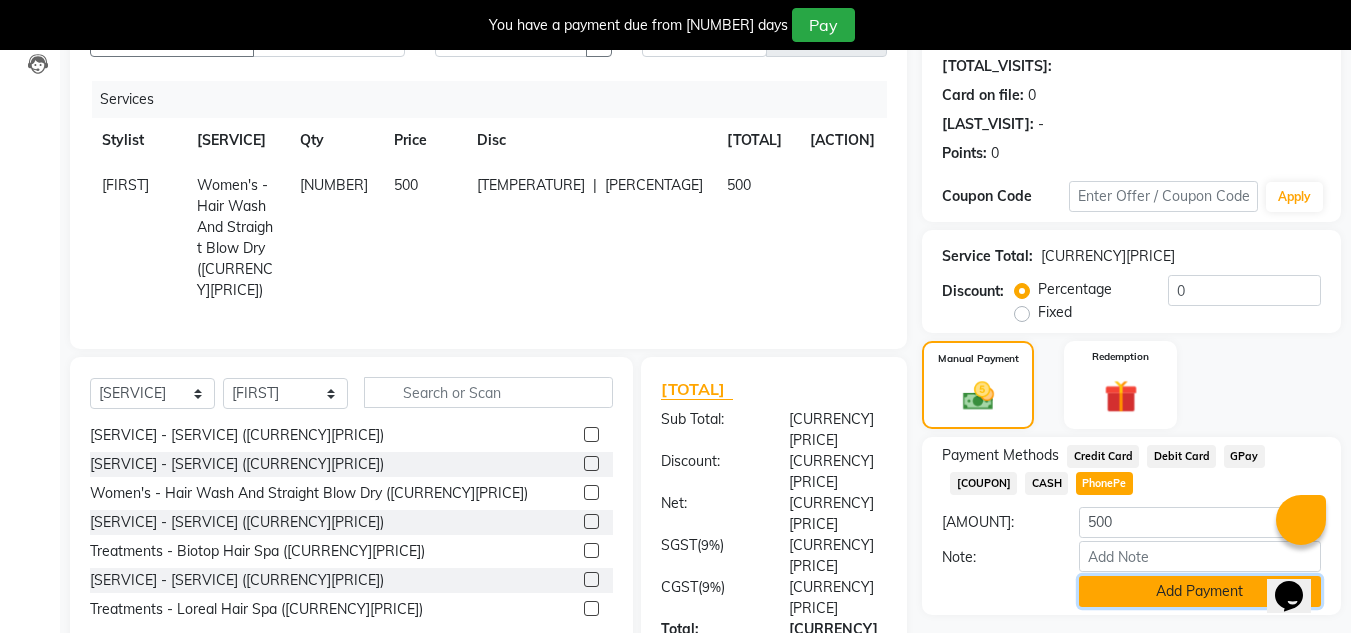 click on "Add Payment" at bounding box center [1200, 591] 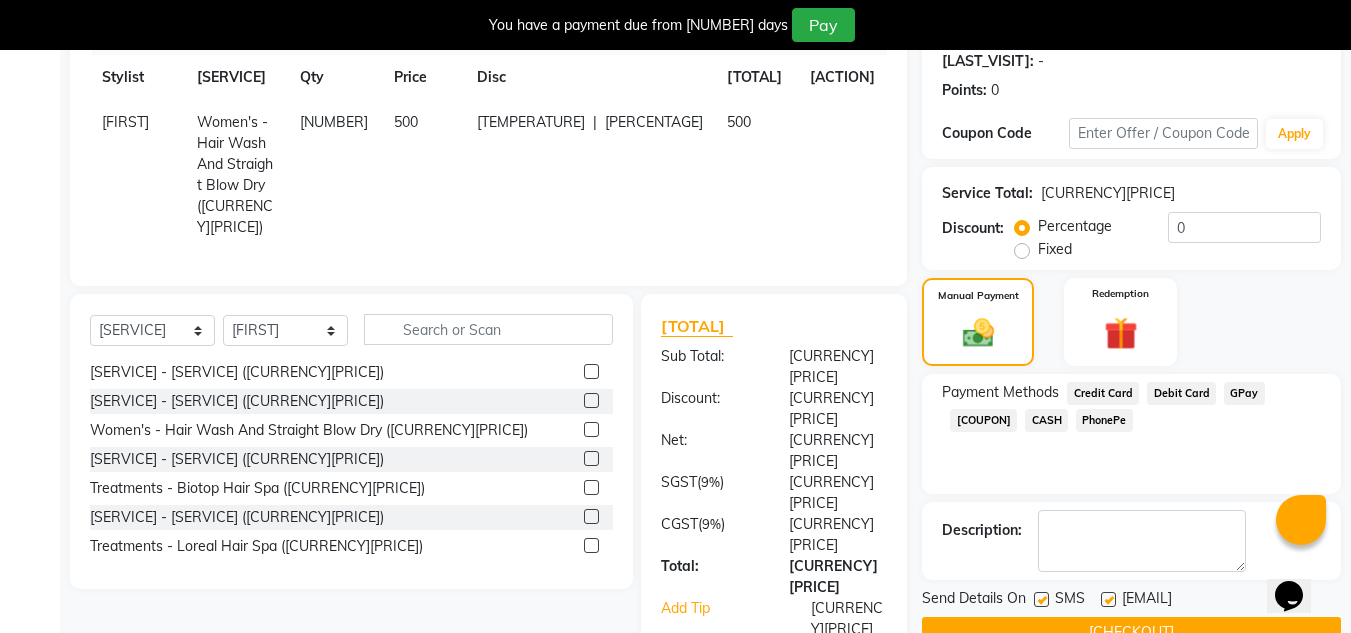 scroll, scrollTop: 333, scrollLeft: 0, axis: vertical 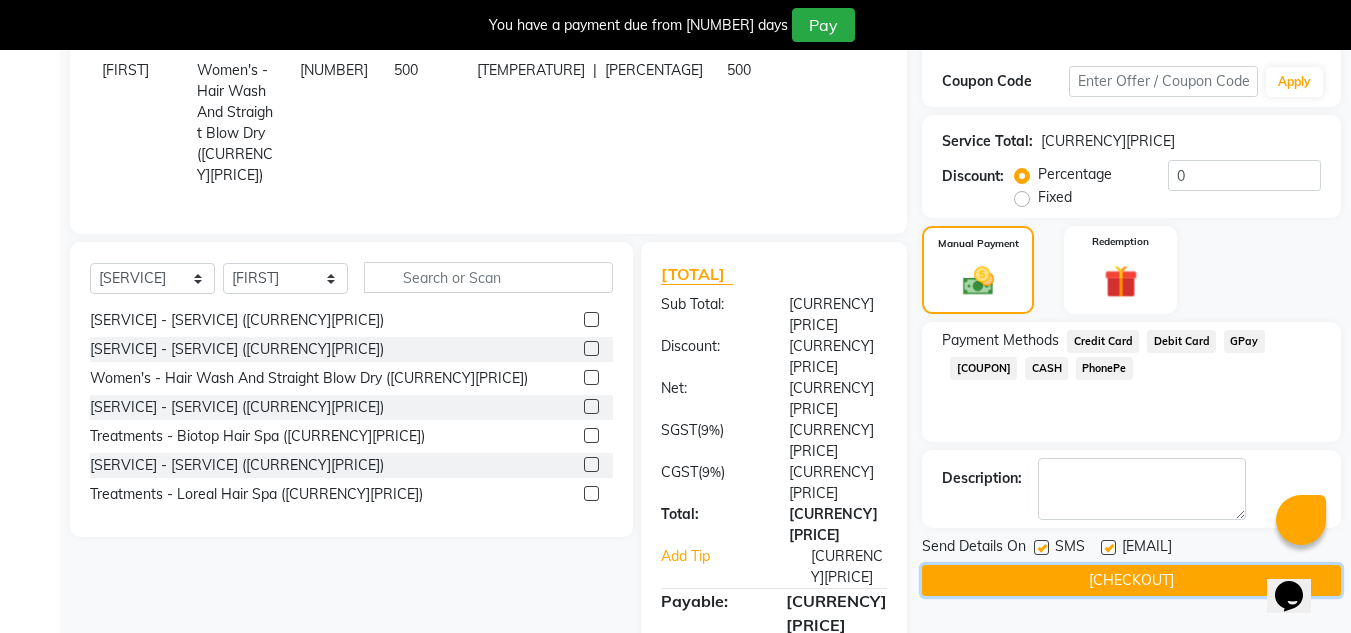 click on "[CHECKOUT]" at bounding box center (1131, 580) 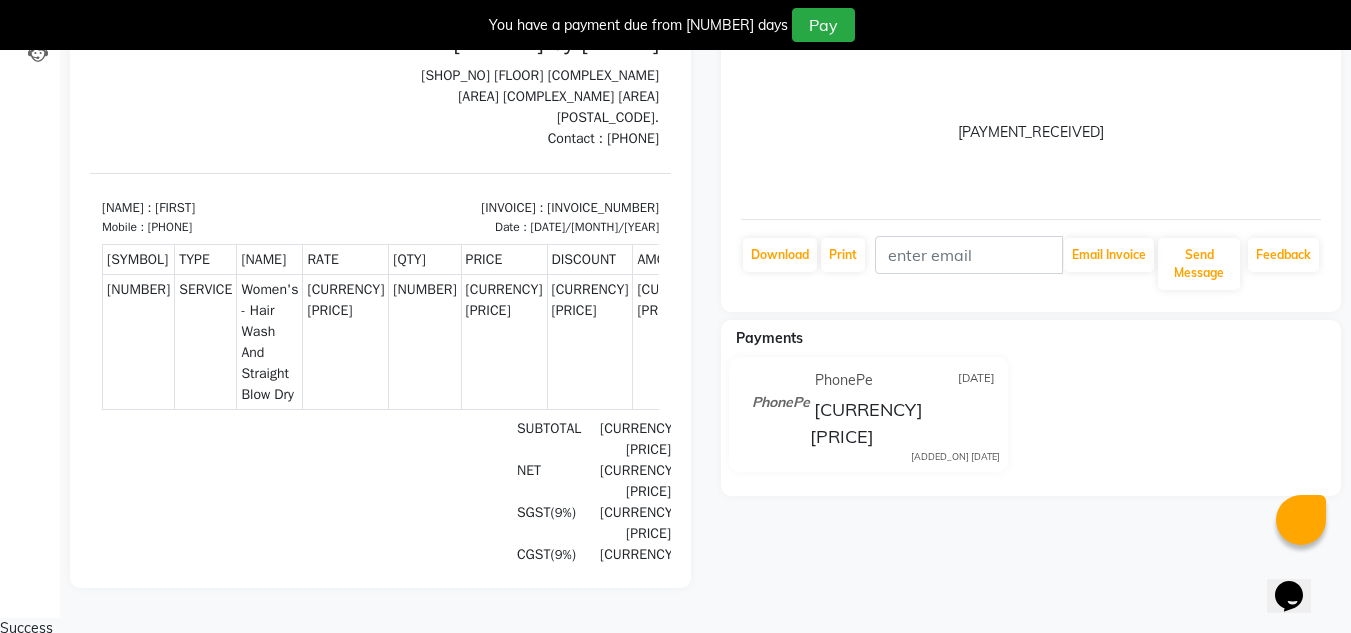 scroll, scrollTop: 0, scrollLeft: 0, axis: both 